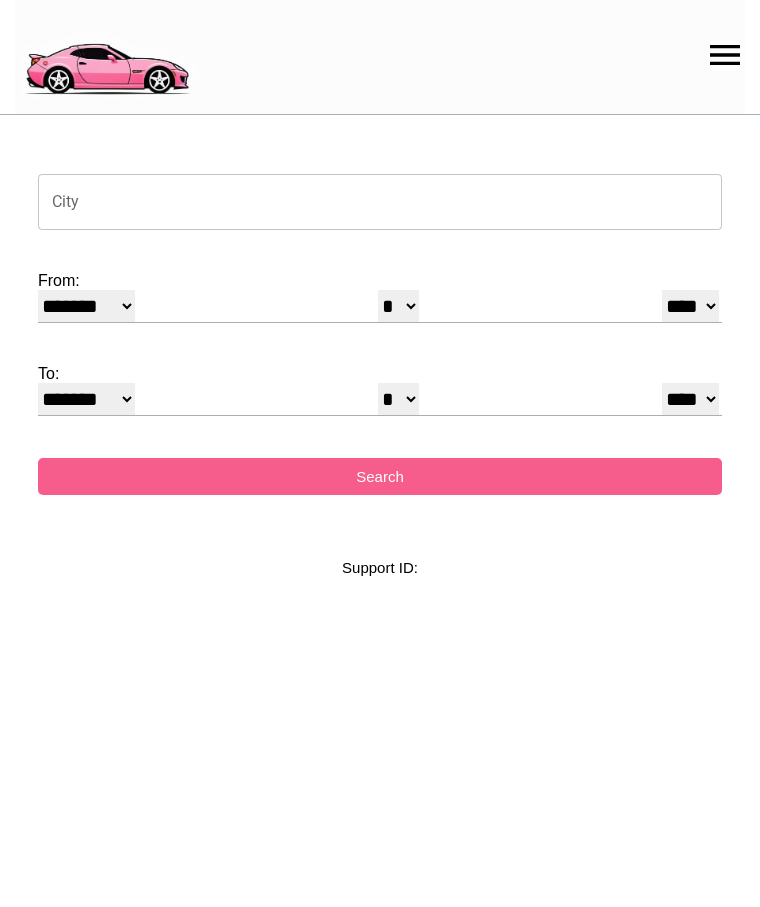 select on "*" 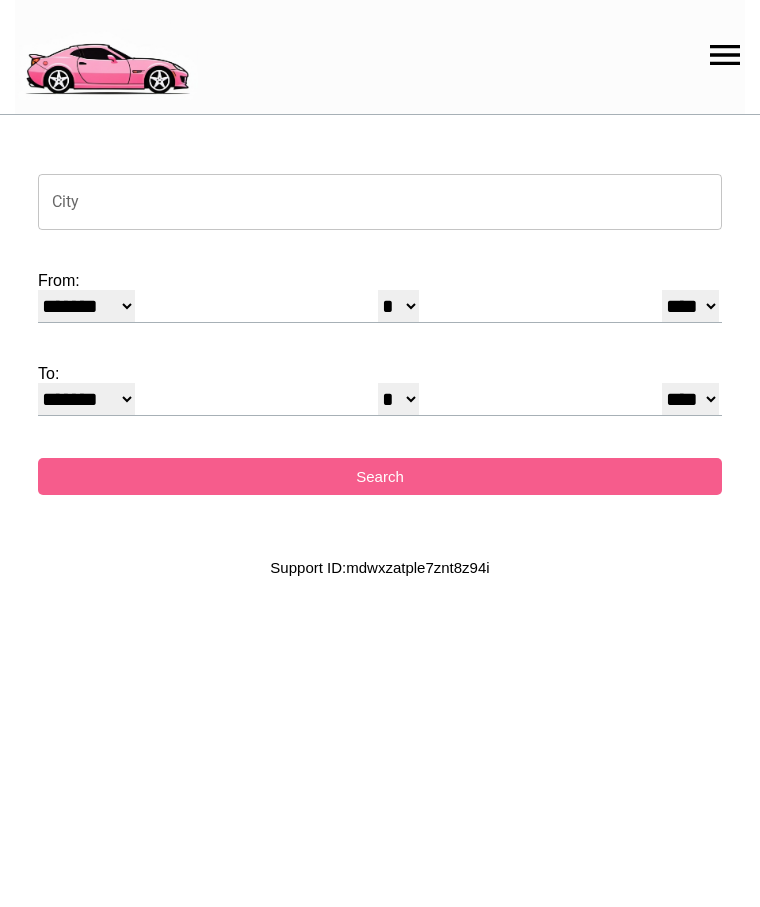 scroll, scrollTop: 0, scrollLeft: 0, axis: both 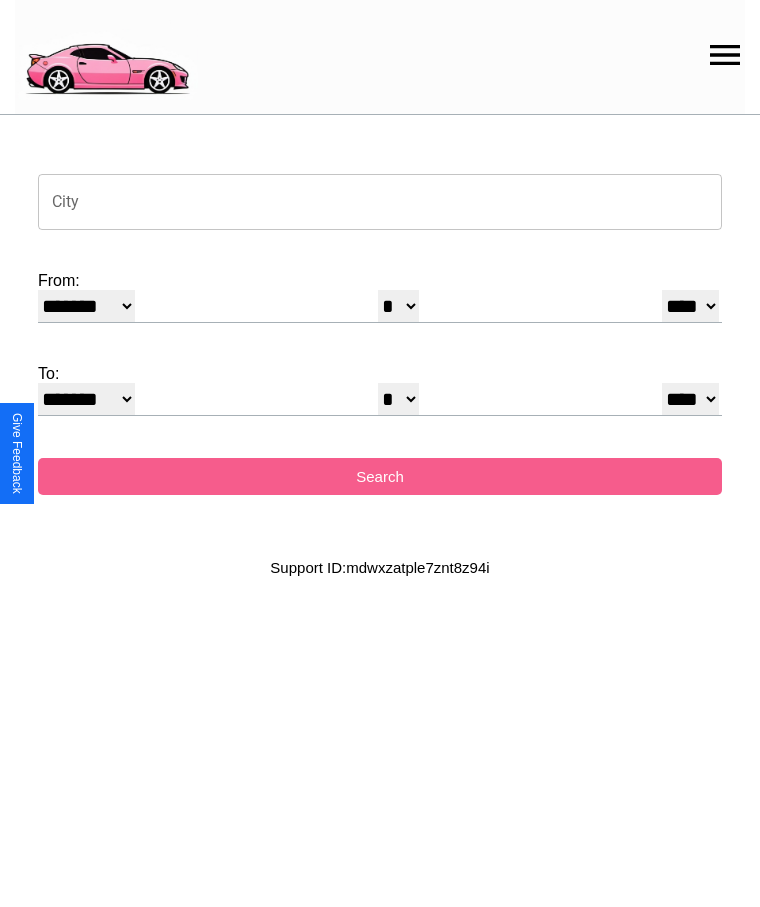 click 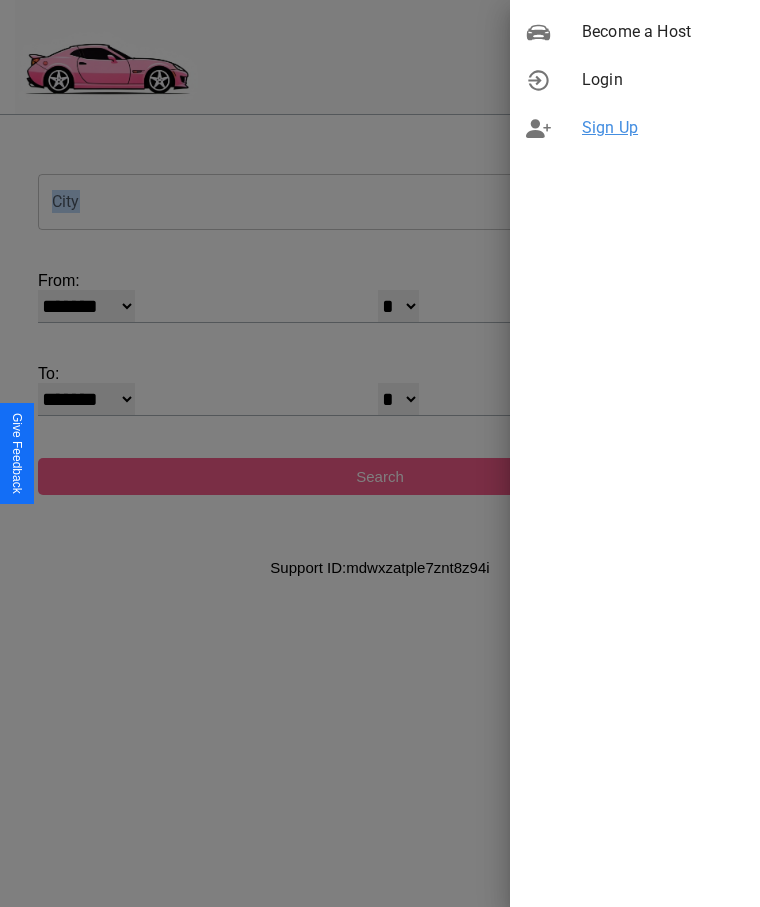 click on "Sign Up" at bounding box center (663, 128) 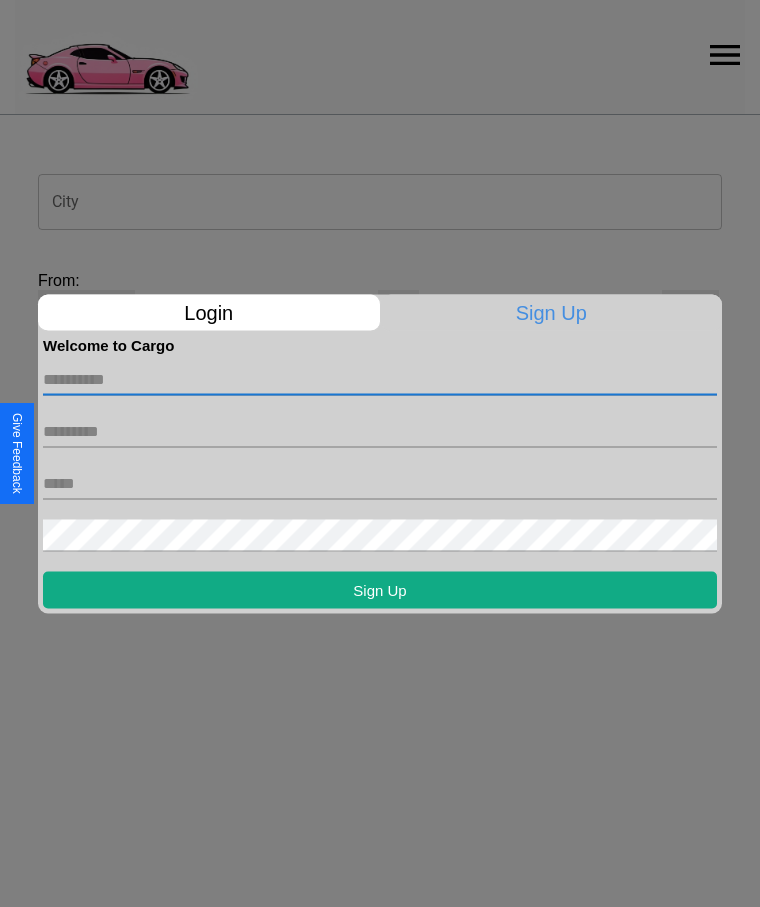 click at bounding box center (380, 379) 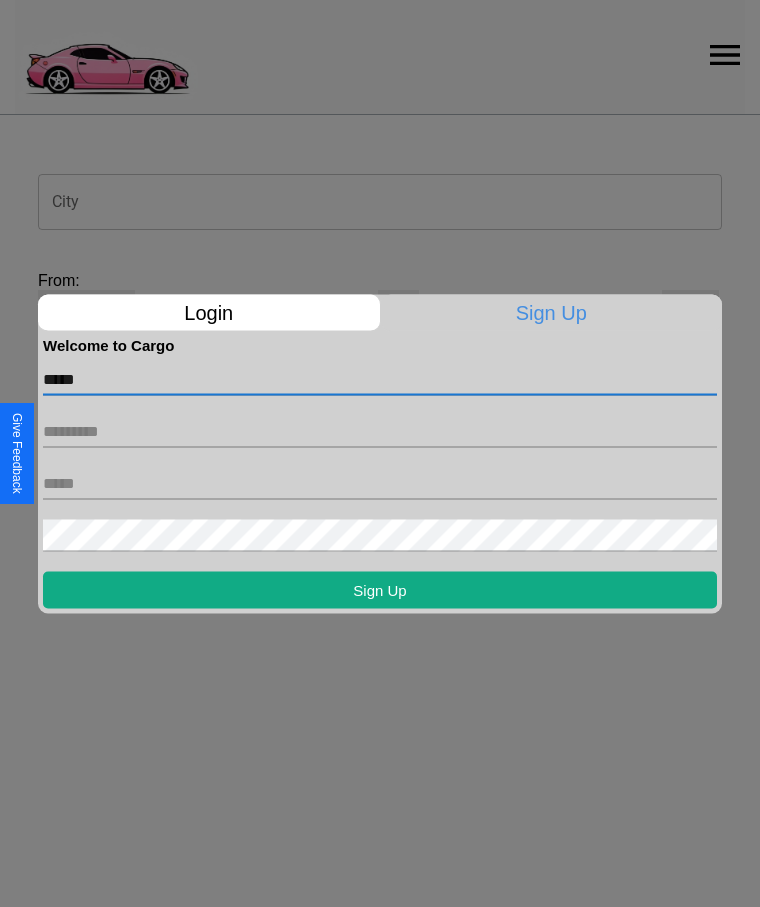 type on "*****" 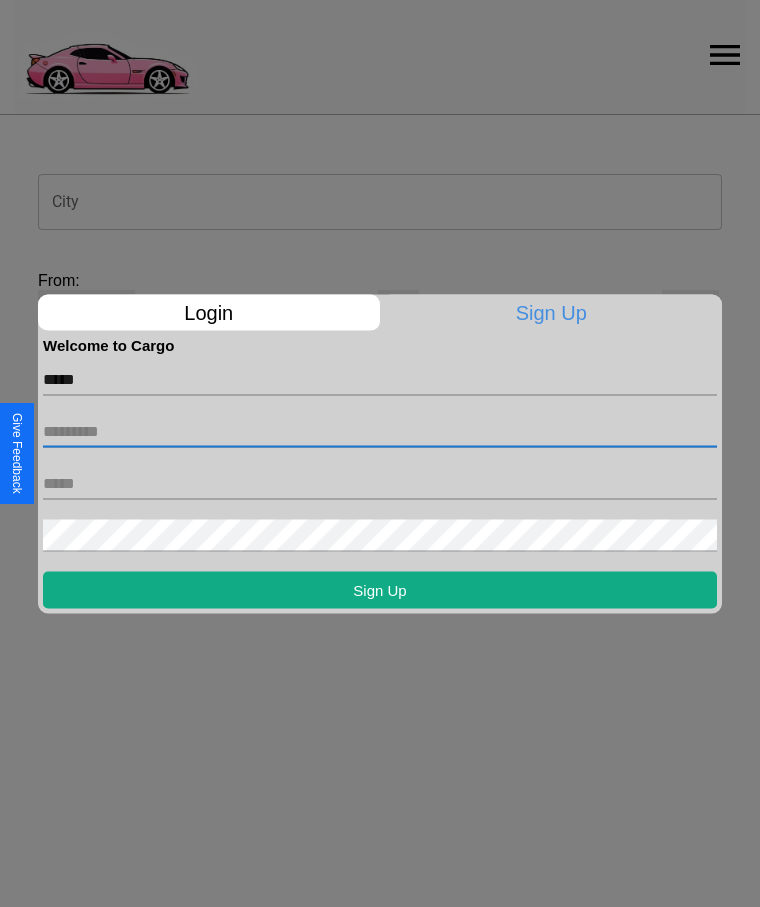 click at bounding box center (380, 431) 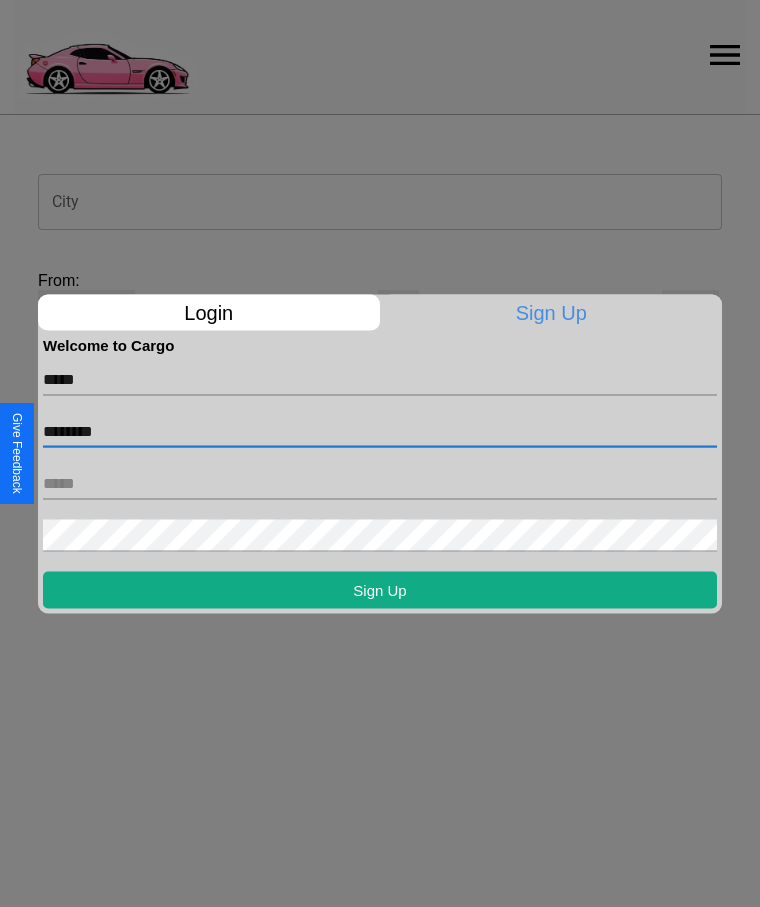 type on "********" 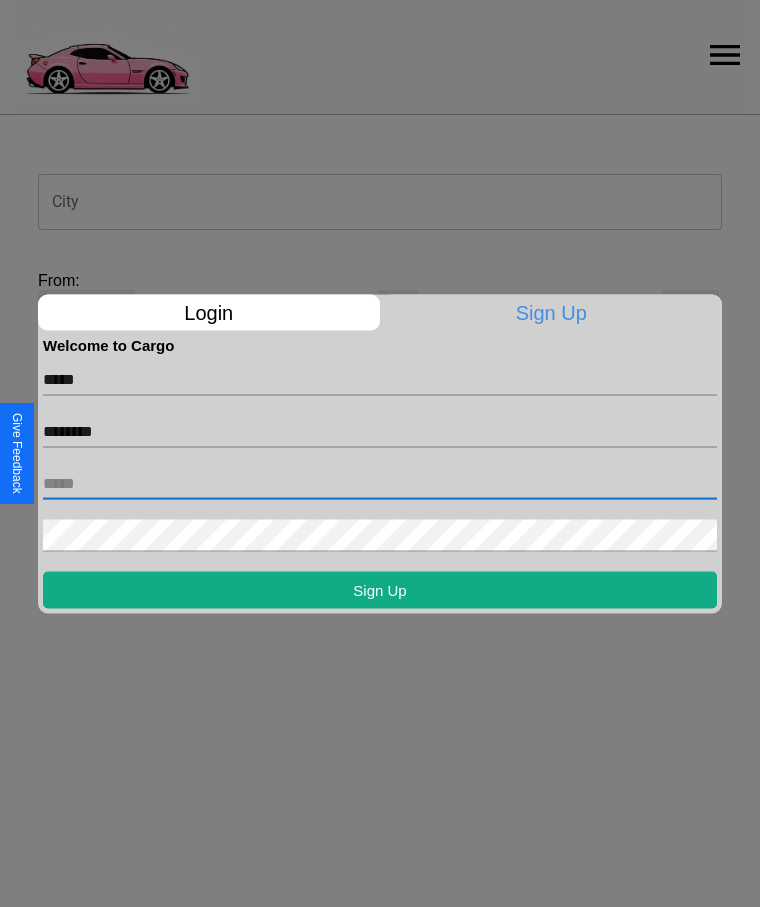 click at bounding box center [380, 483] 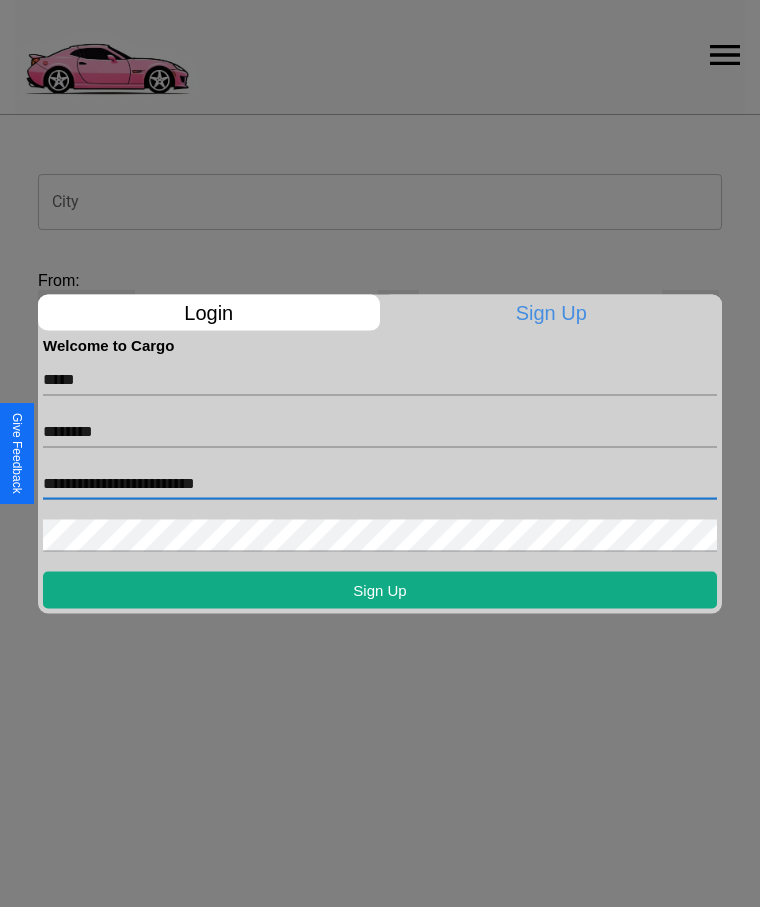 type on "**********" 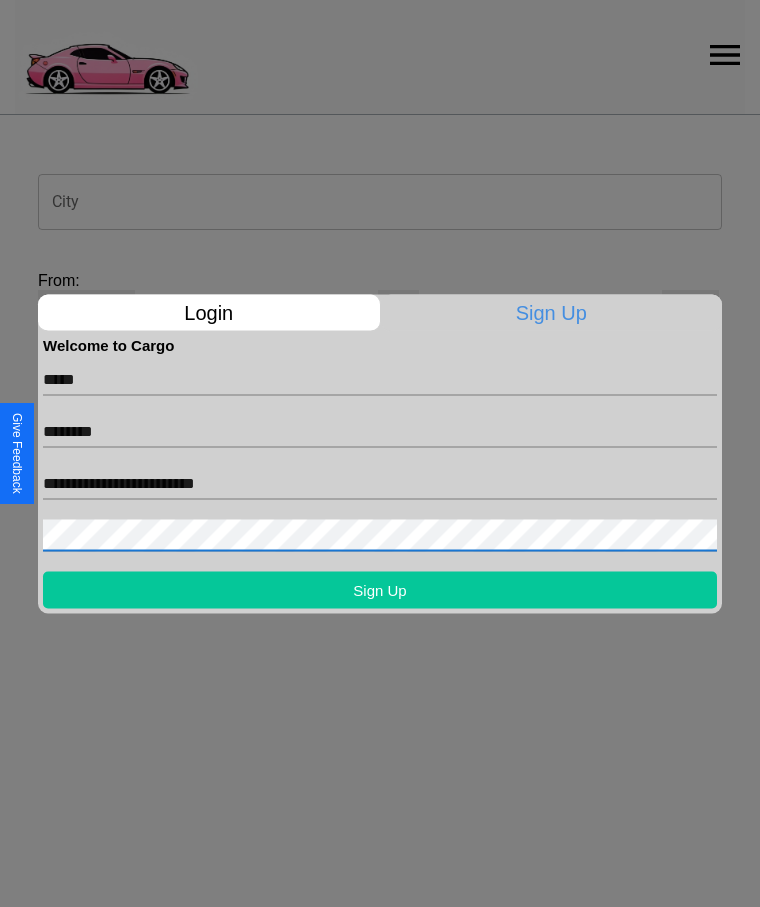 click on "Sign Up" at bounding box center (380, 589) 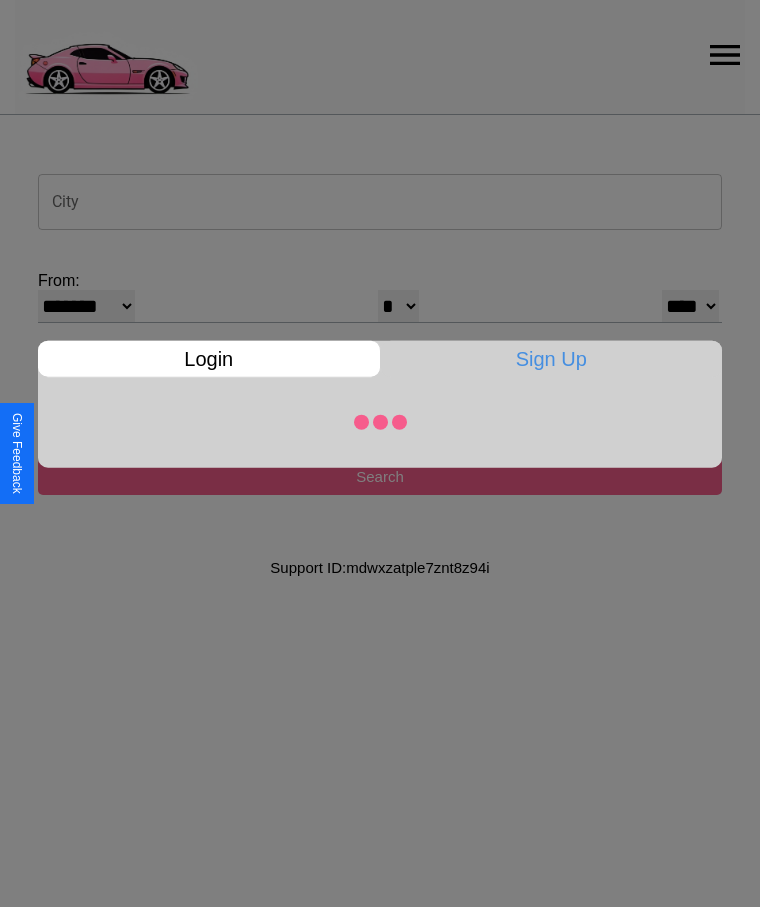select on "*" 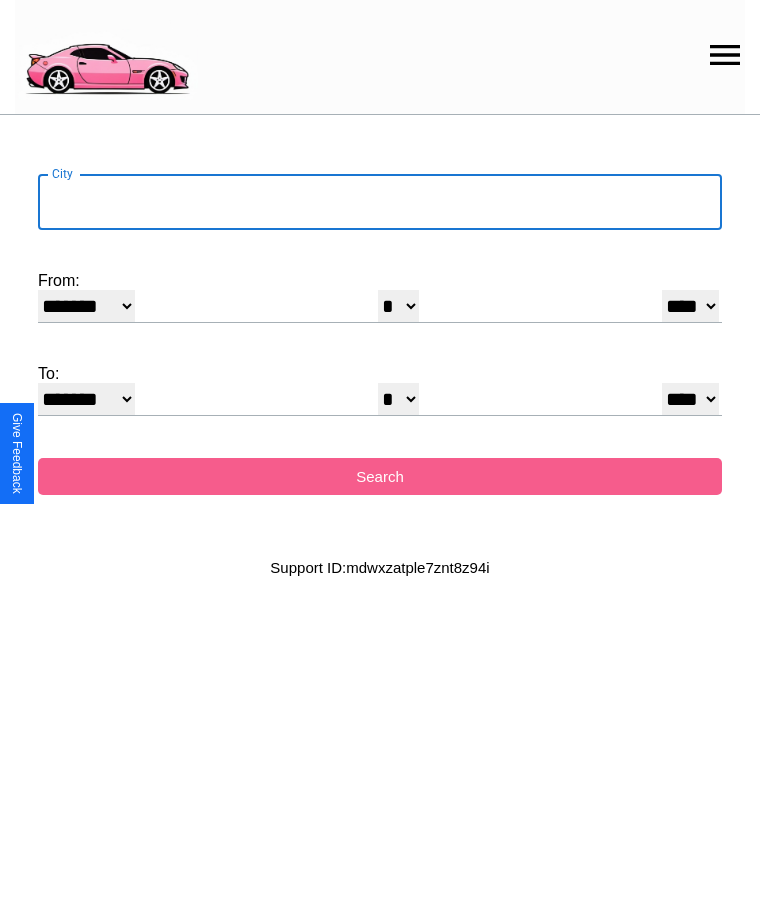 click on "City" at bounding box center [380, 202] 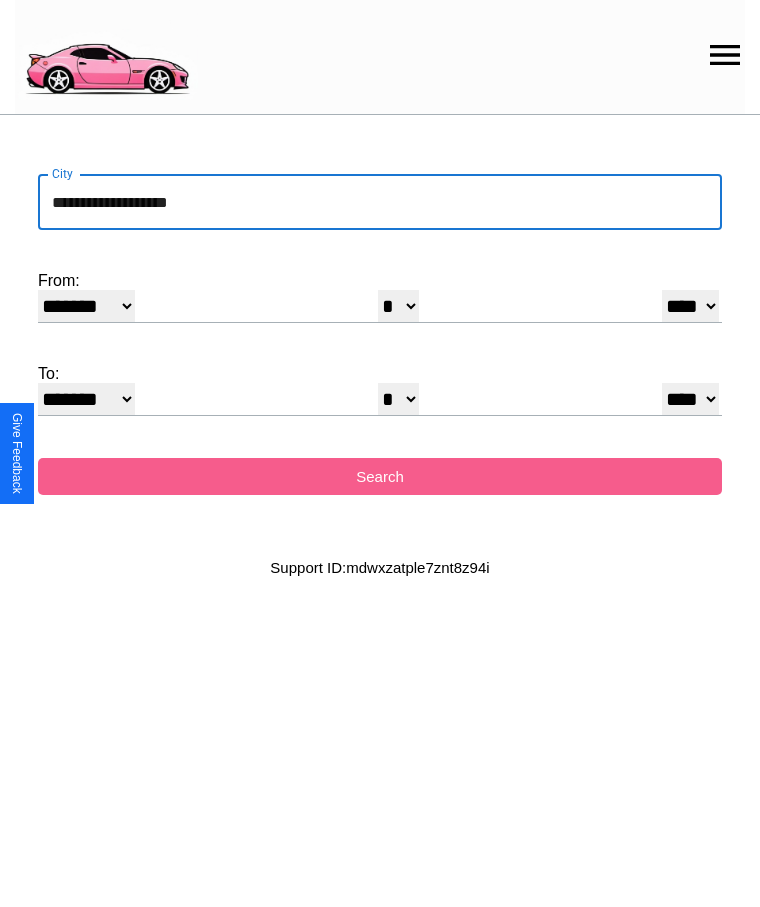 type on "**********" 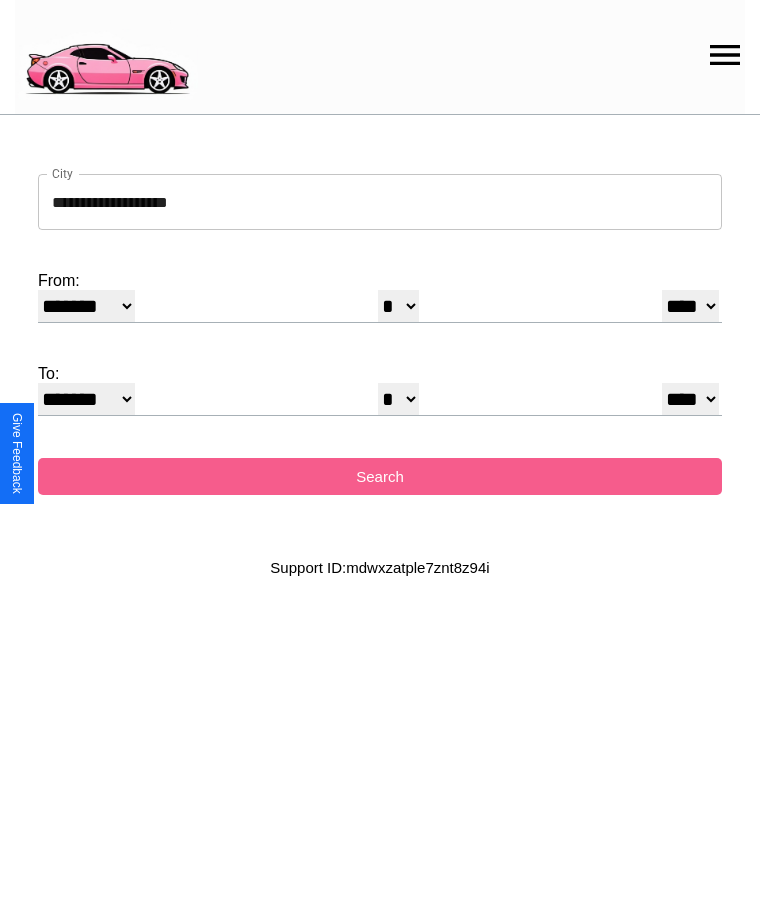 click on "******* ******** ***** ***** *** **** **** ****** ********* ******* ******** ********" at bounding box center (86, 306) 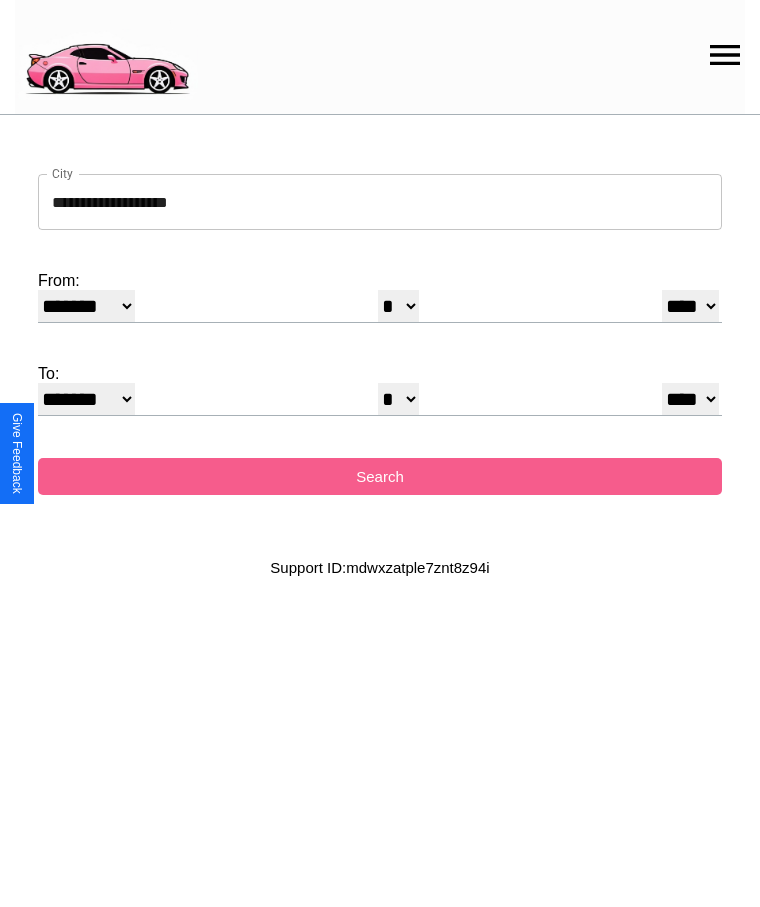 select on "*" 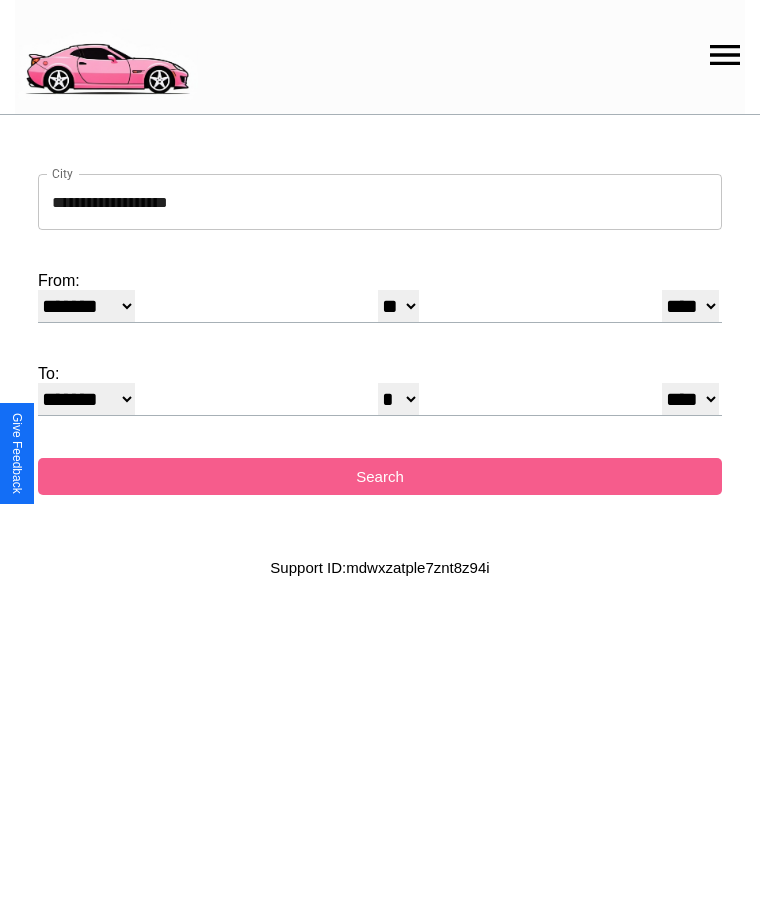 click on "**** **** **** **** **** **** **** **** **** ****" at bounding box center (690, 306) 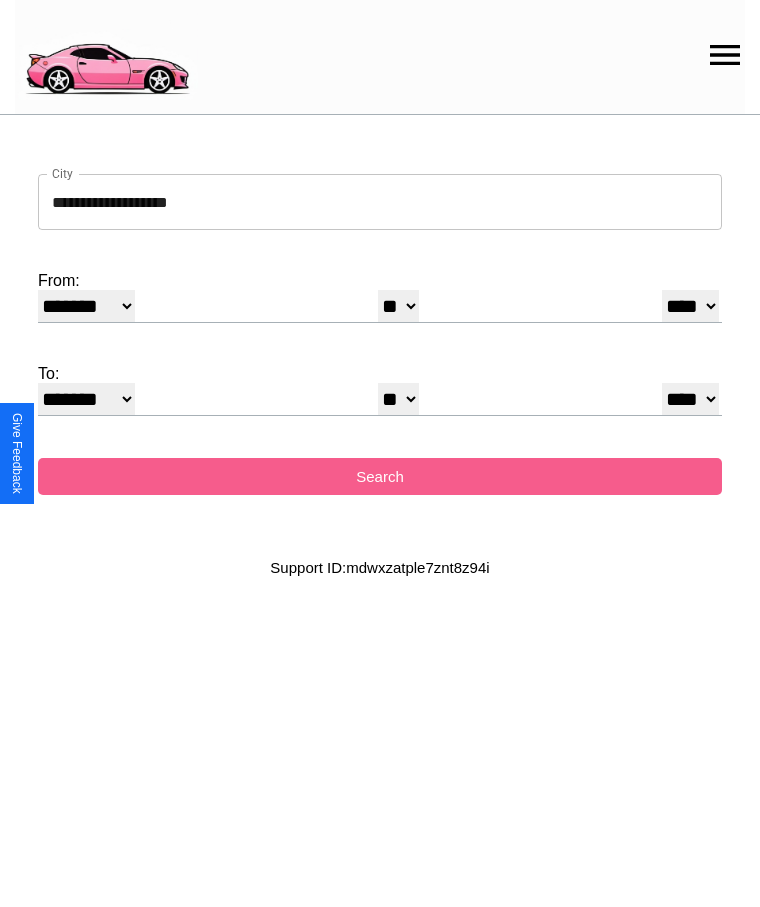 click on "* * * * * * * * * ** ** ** ** ** ** ** ** ** ** ** ** ** ** ** ** ** ** **" at bounding box center (398, 399) 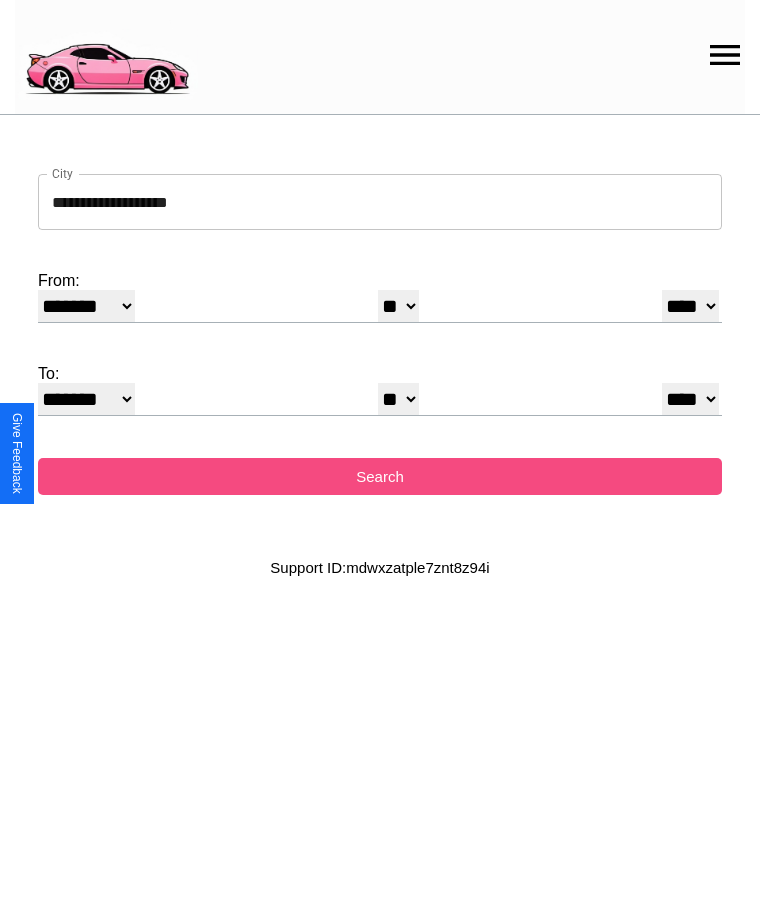 click on "Search" at bounding box center [380, 476] 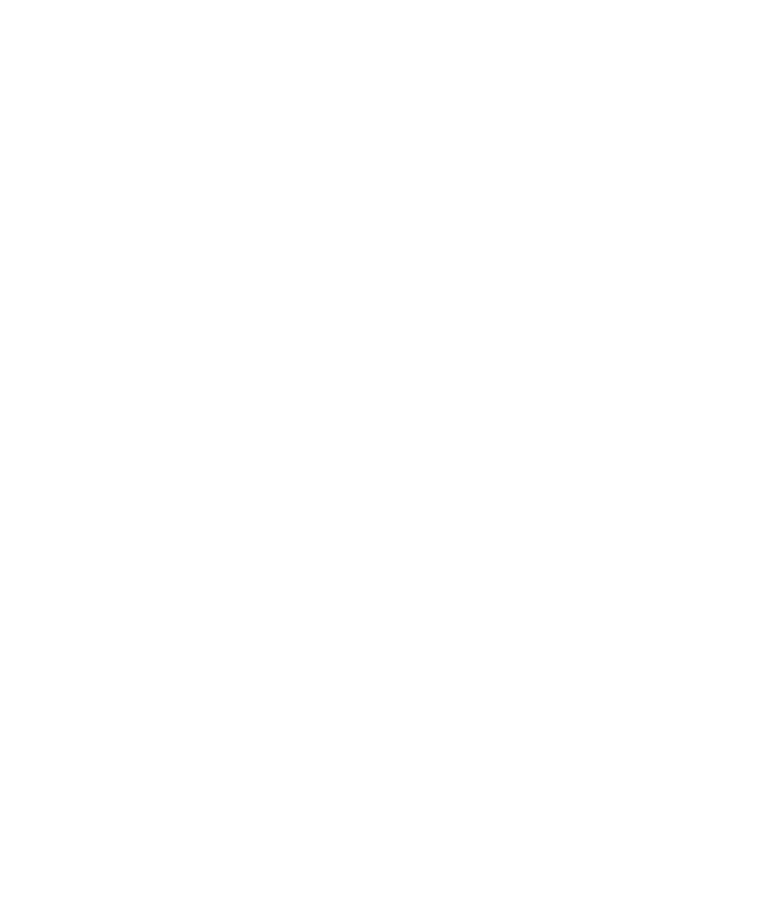 scroll, scrollTop: 0, scrollLeft: 0, axis: both 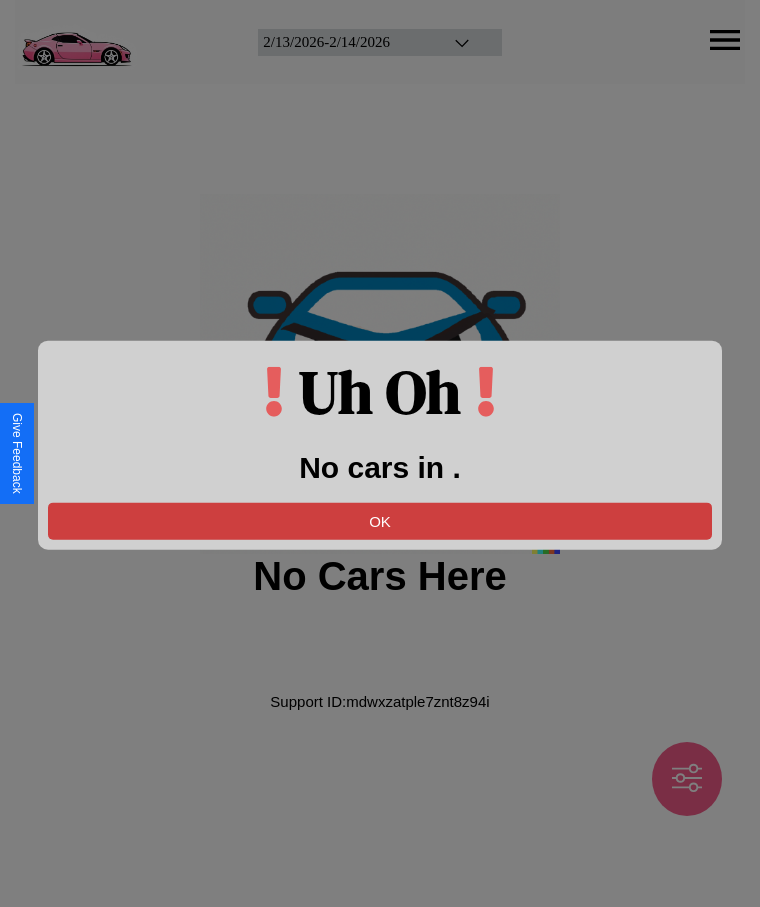 click on "OK" at bounding box center (380, 520) 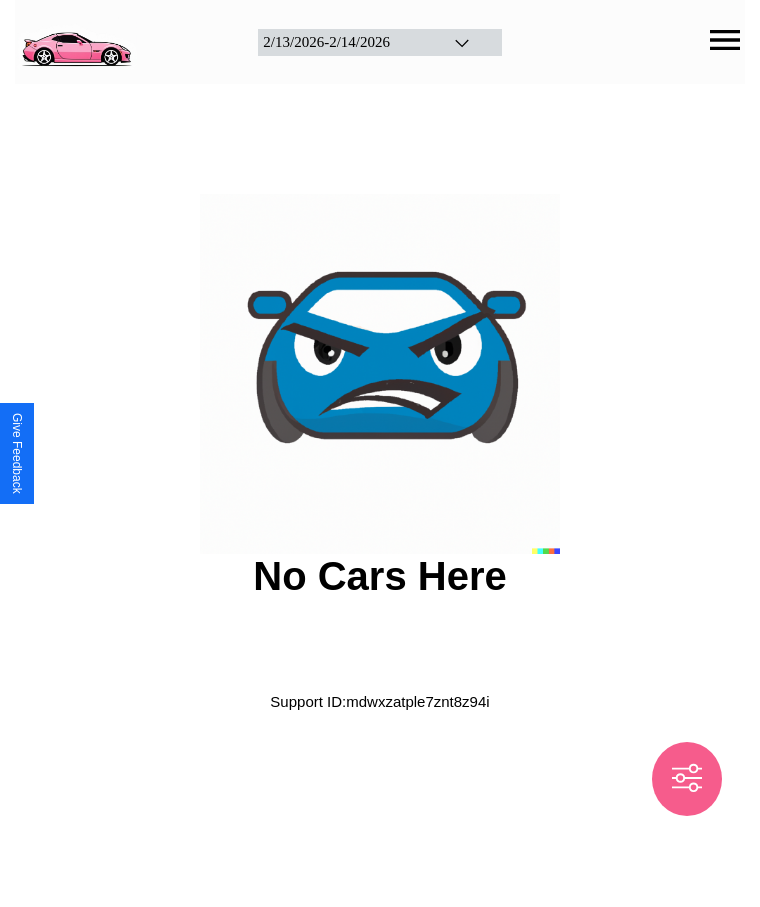 click at bounding box center [76, 40] 